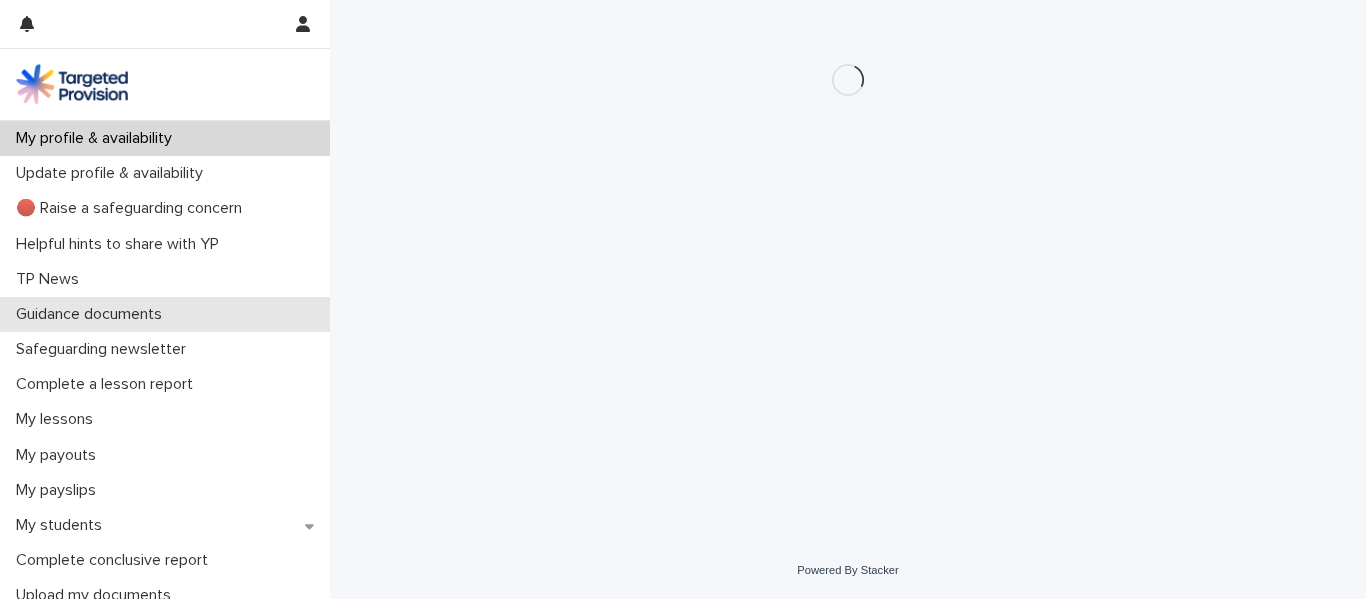 scroll, scrollTop: 0, scrollLeft: 0, axis: both 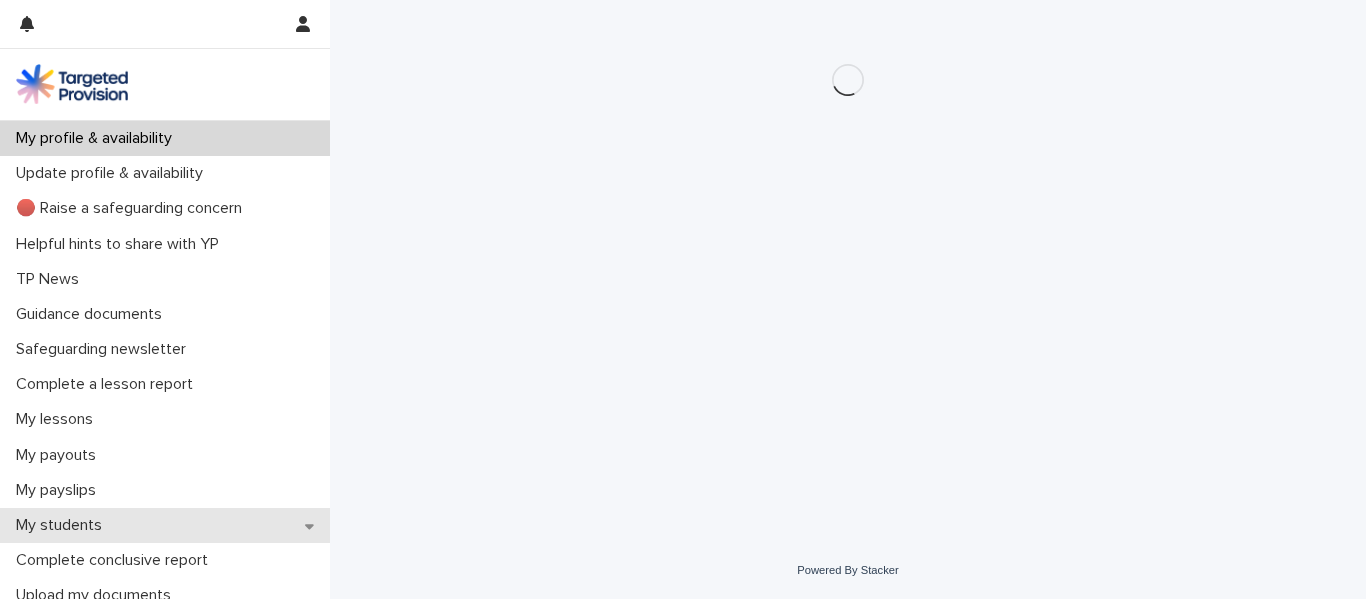click on "My students" at bounding box center [63, 525] 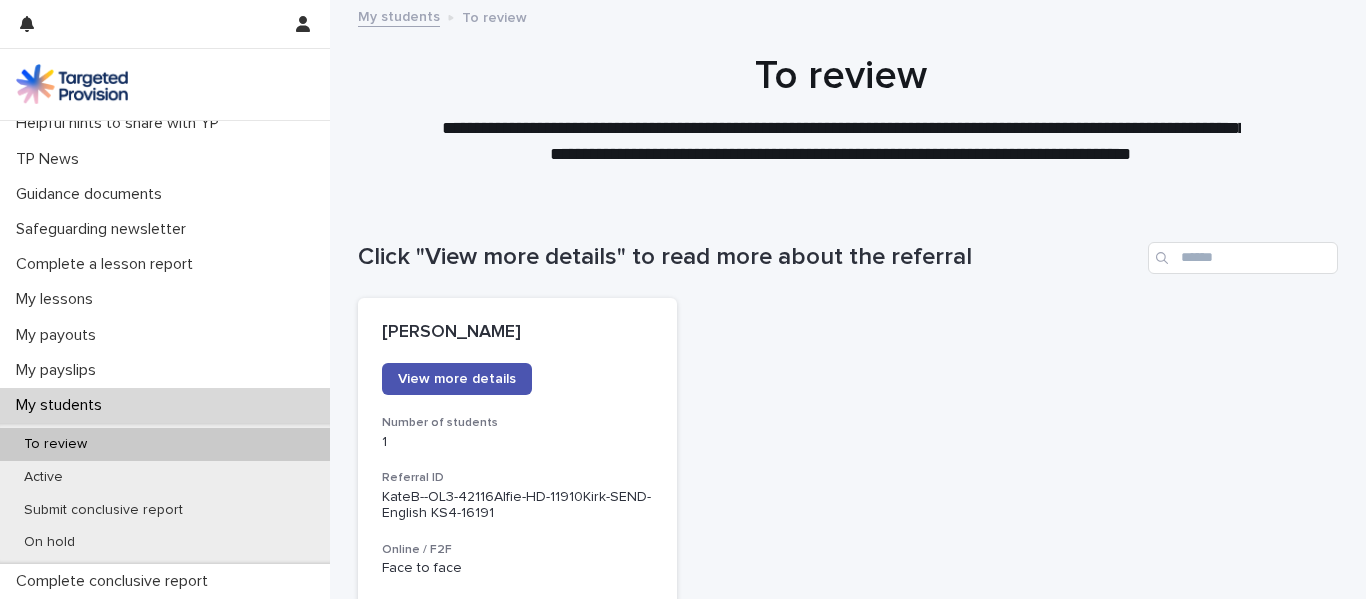 scroll, scrollTop: 166, scrollLeft: 0, axis: vertical 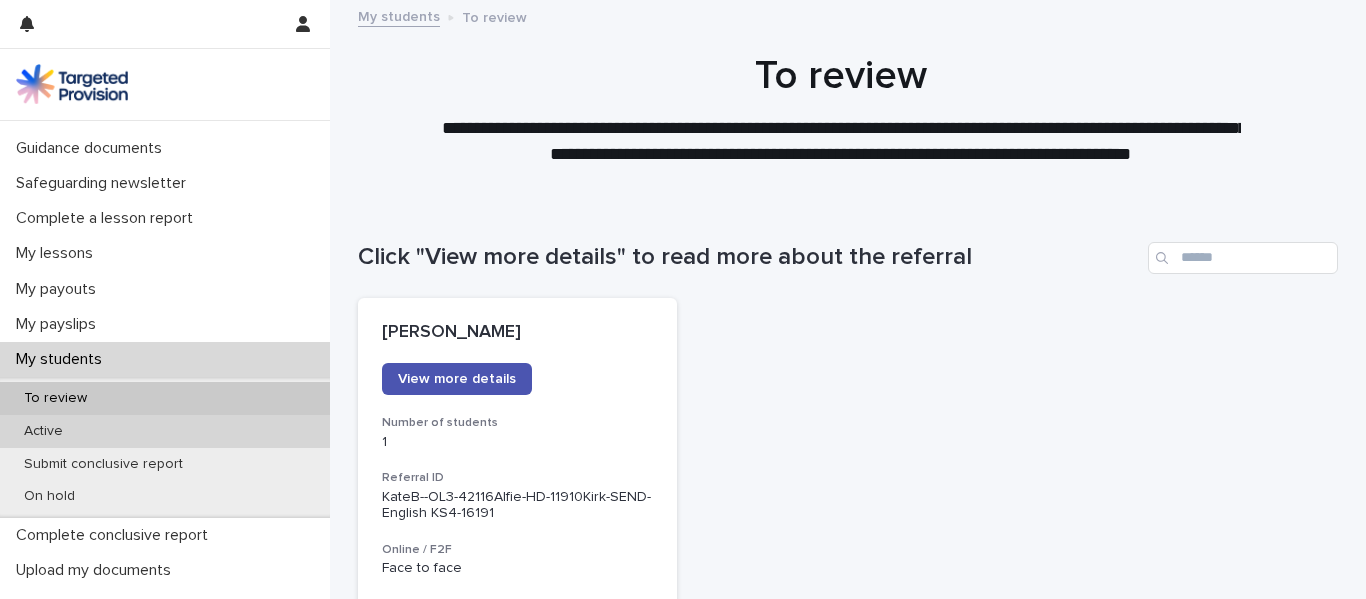 click on "Active" at bounding box center (165, 431) 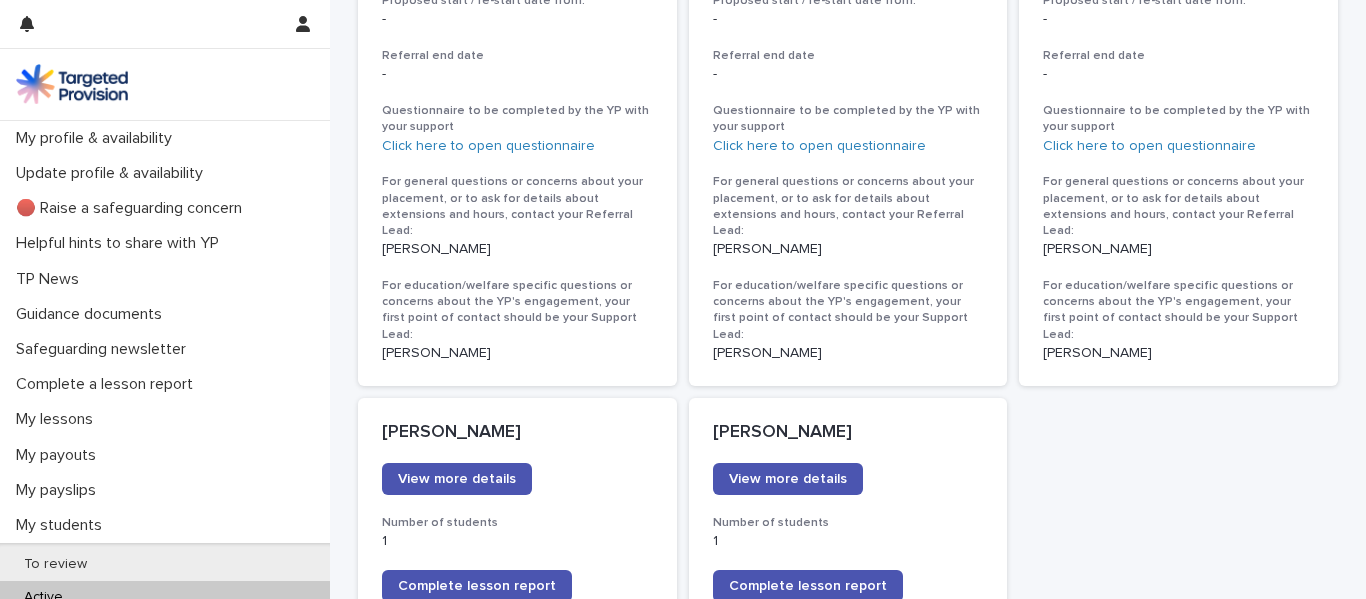 scroll, scrollTop: 1450, scrollLeft: 0, axis: vertical 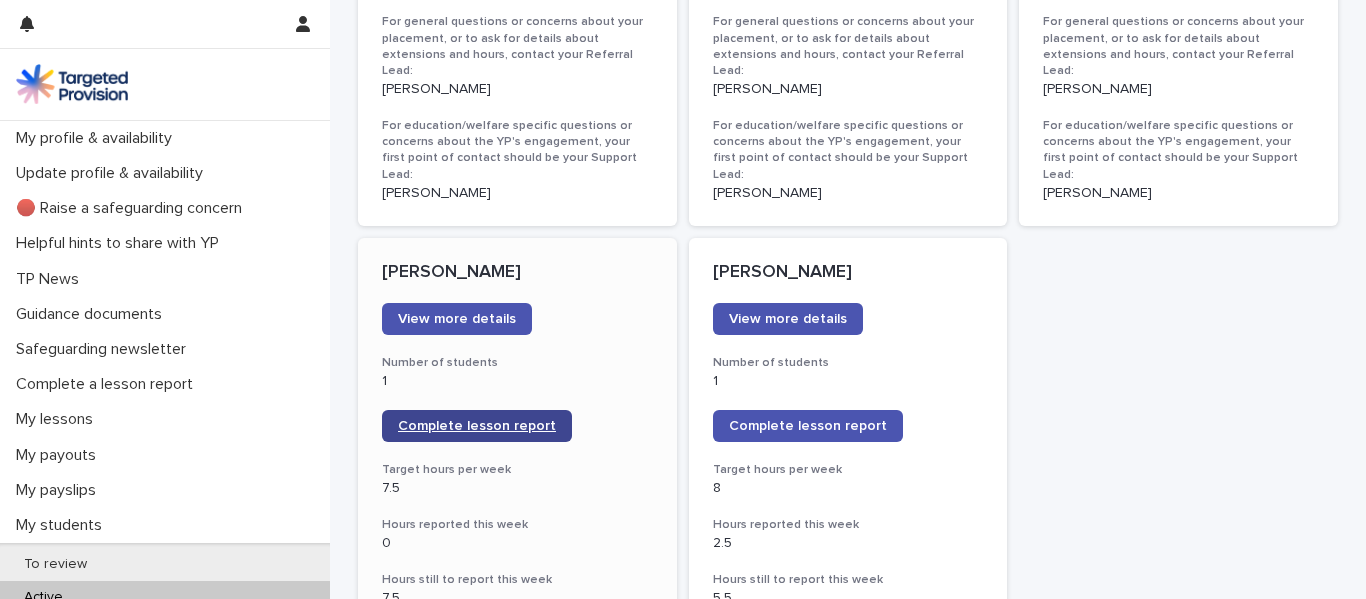 click on "Complete lesson report" at bounding box center (477, 426) 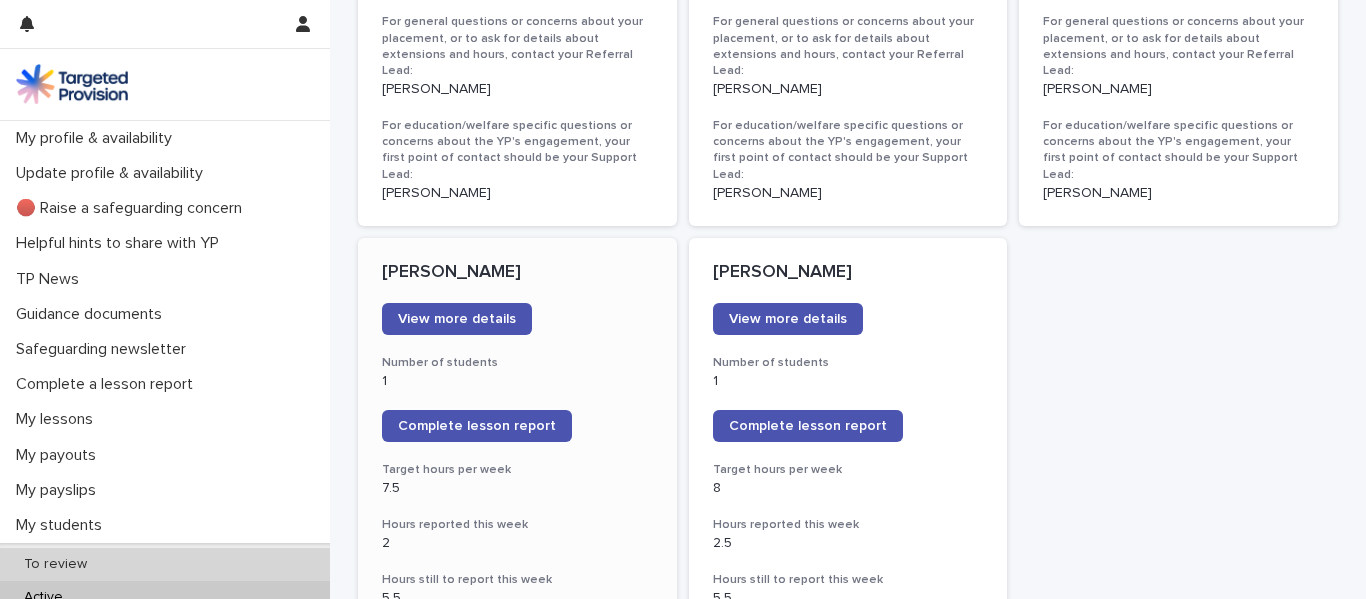 click on "To review" at bounding box center (55, 564) 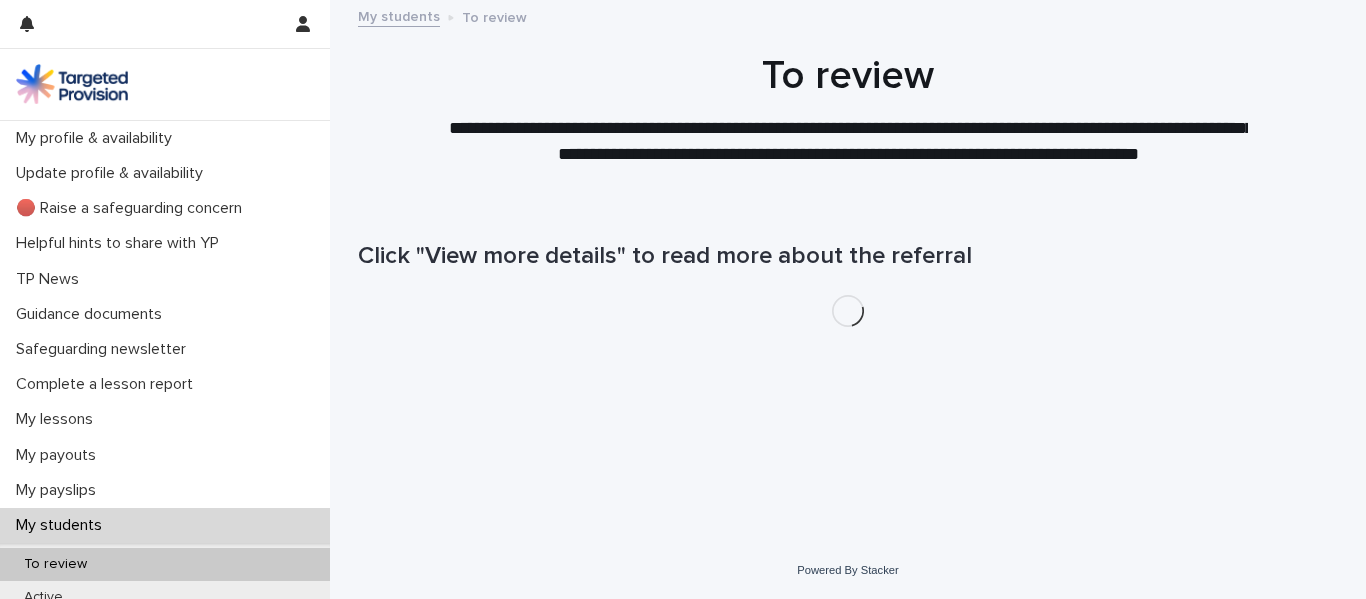 scroll, scrollTop: 0, scrollLeft: 0, axis: both 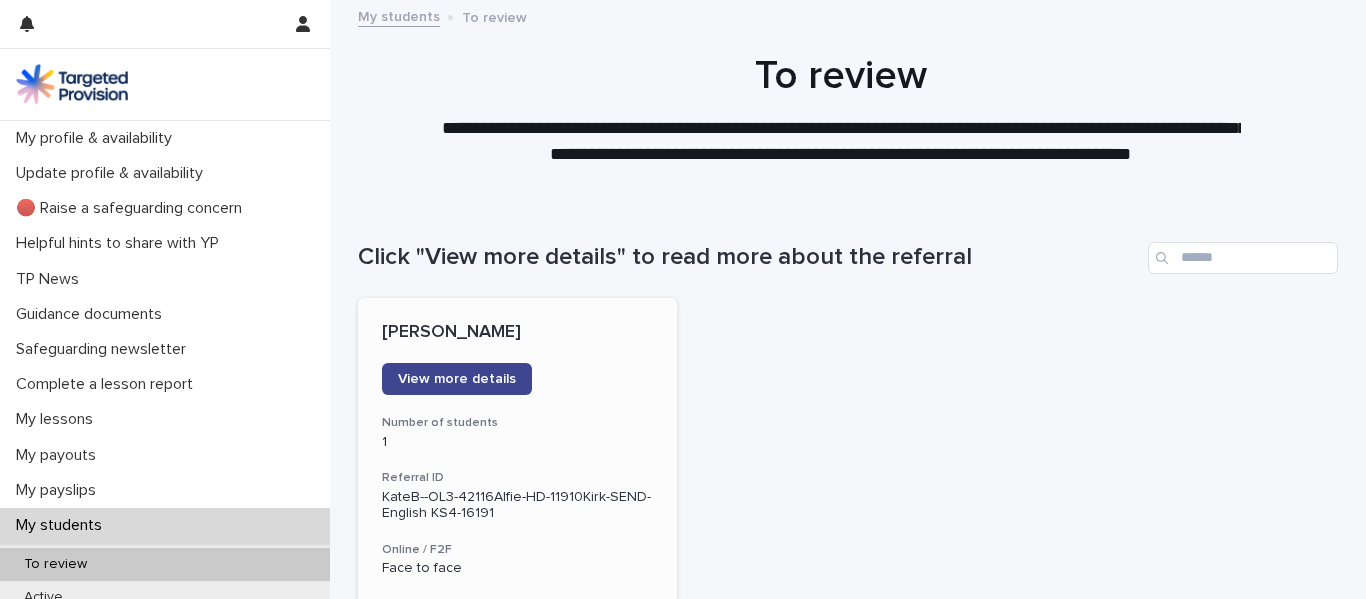 click on "View more details" at bounding box center [457, 379] 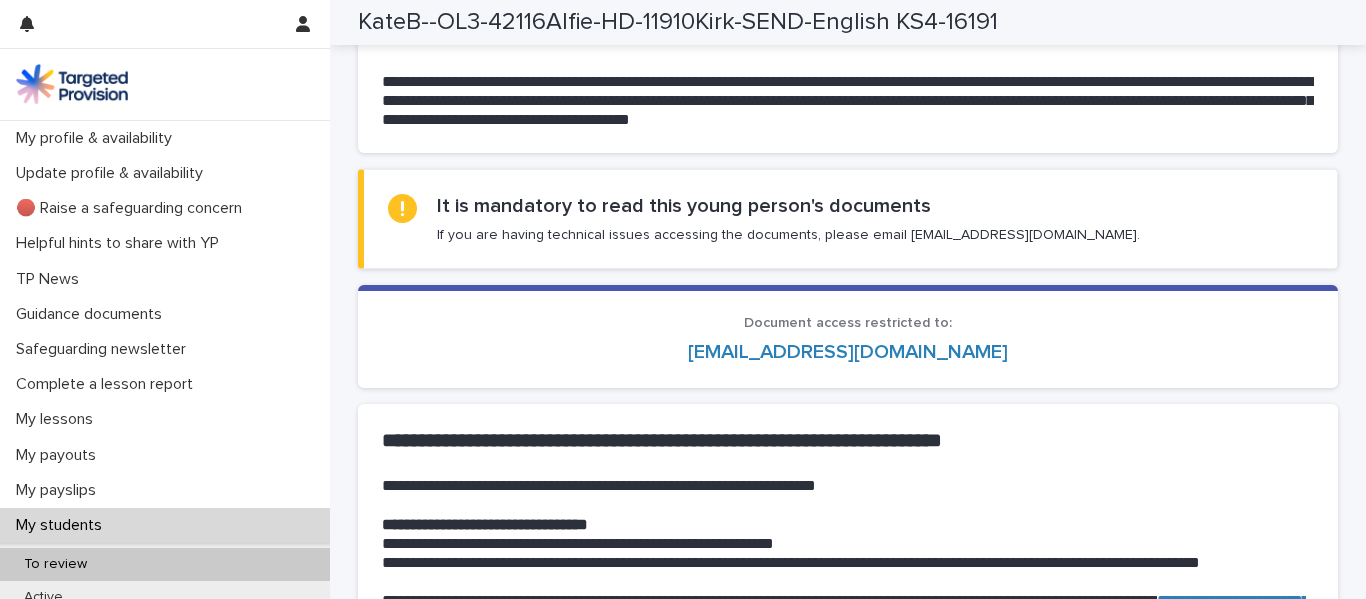 scroll, scrollTop: 1655, scrollLeft: 0, axis: vertical 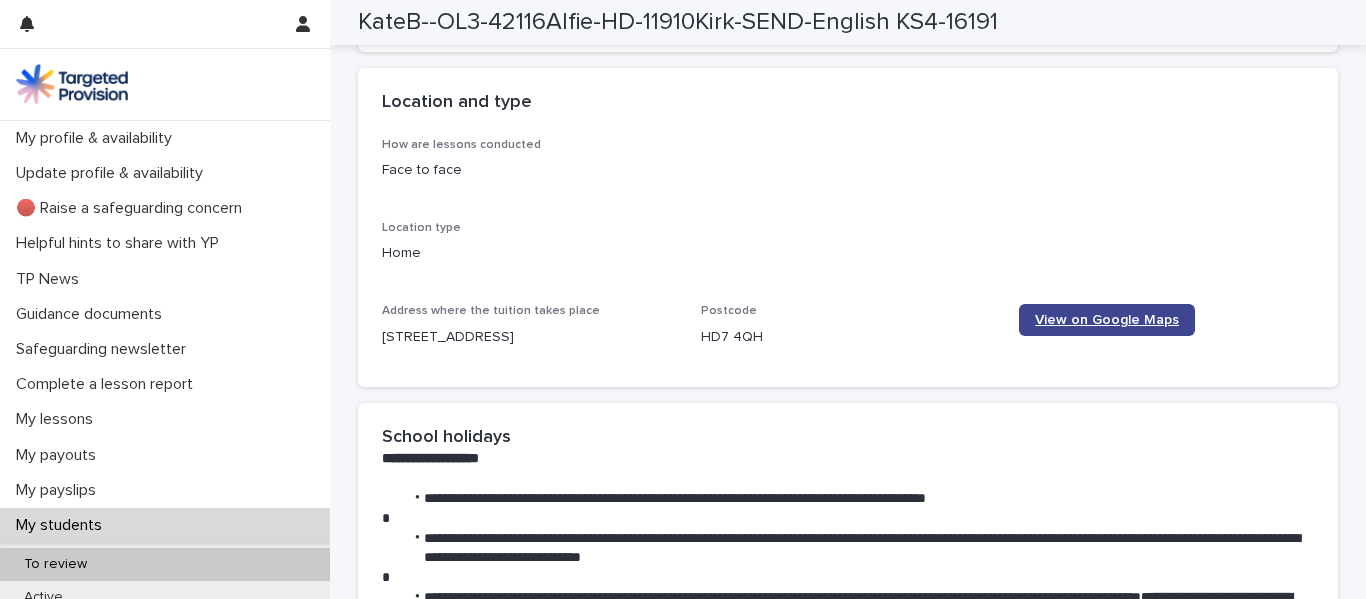 click on "View on Google Maps" at bounding box center (1107, 320) 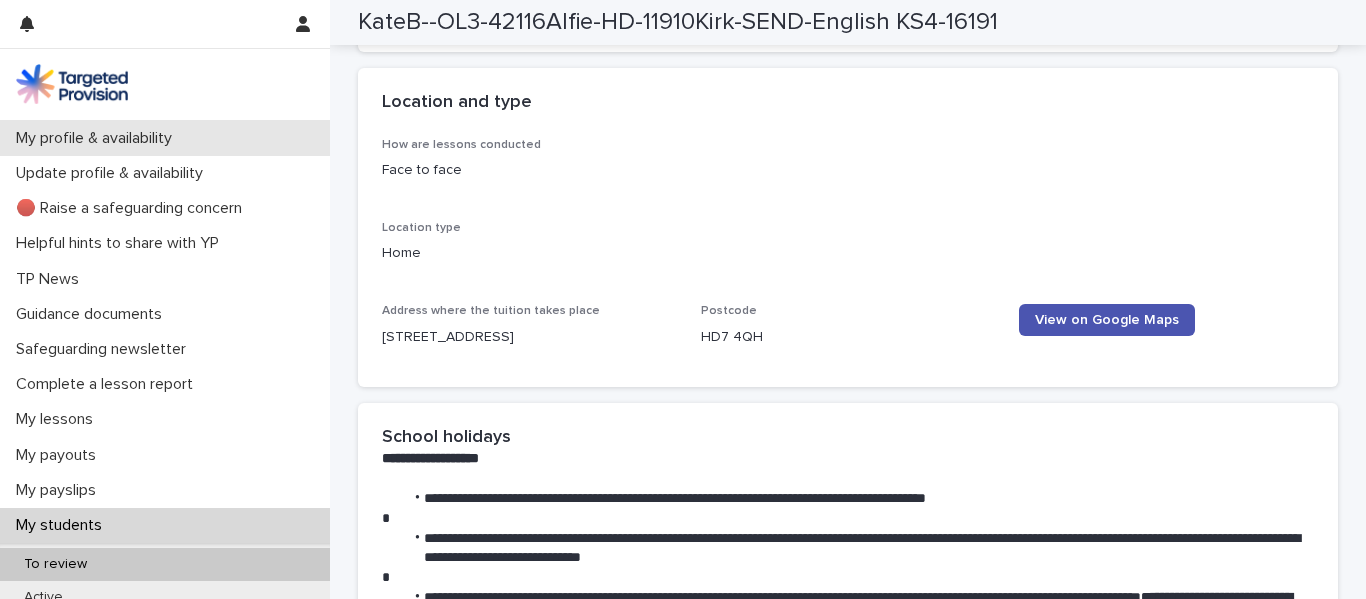 click on "My profile & availability" at bounding box center (98, 138) 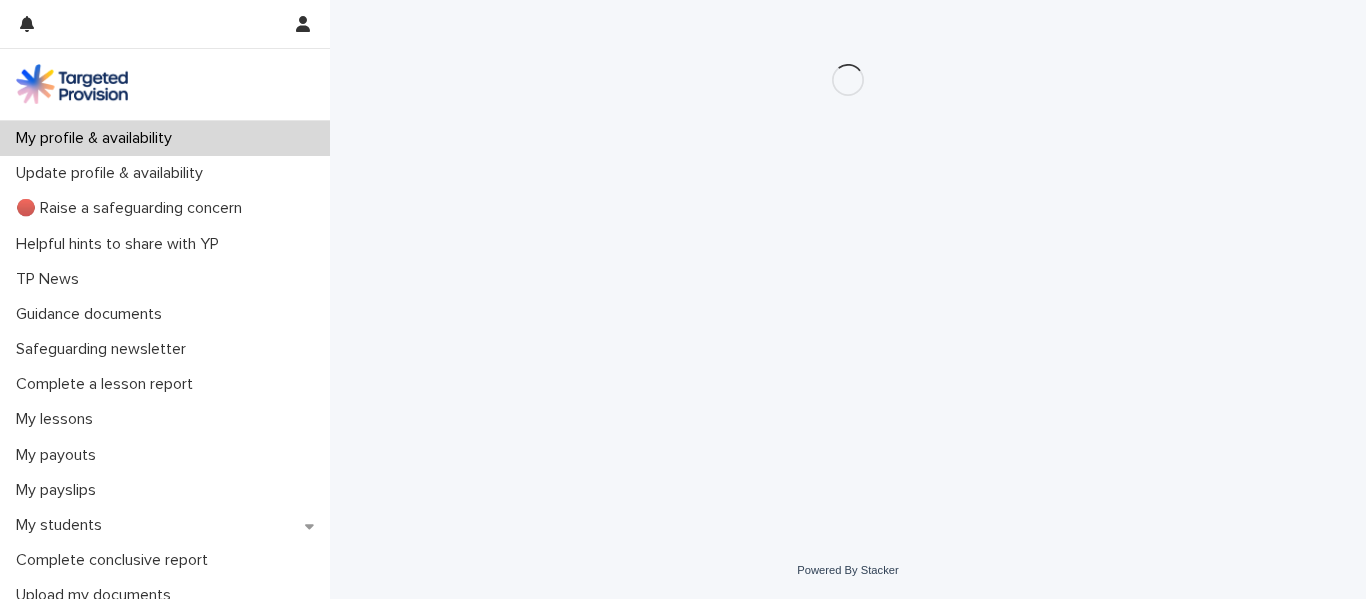 scroll, scrollTop: 0, scrollLeft: 0, axis: both 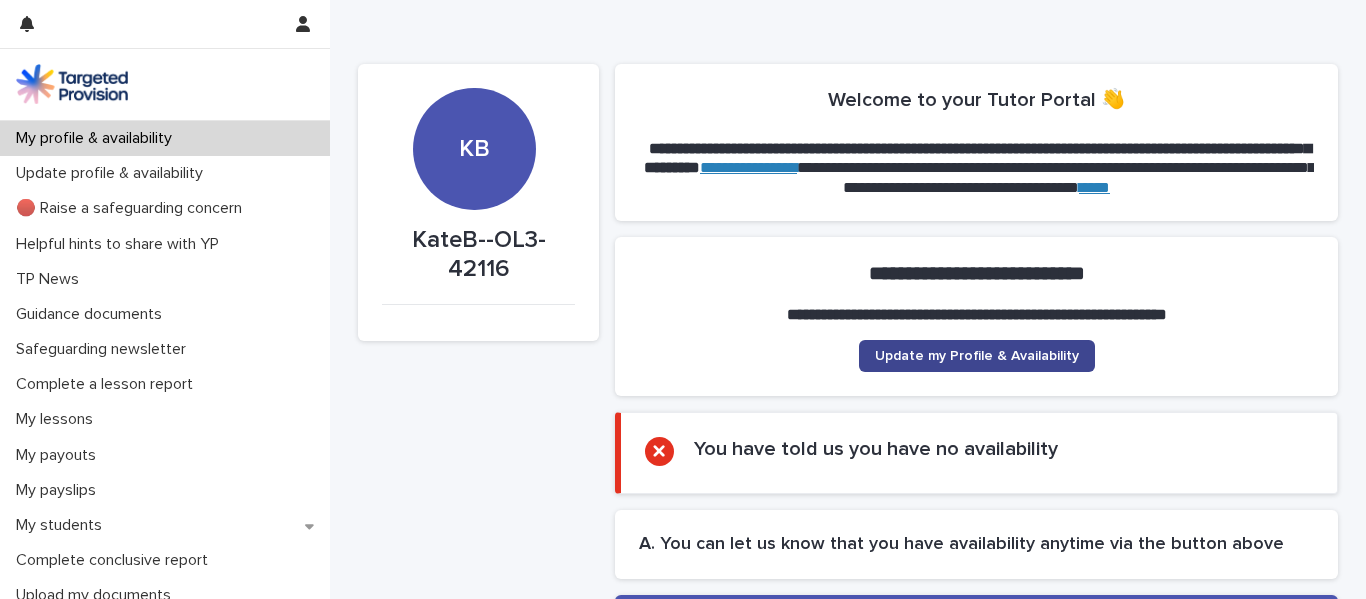 click on "Update my Profile & Availability" at bounding box center [977, 356] 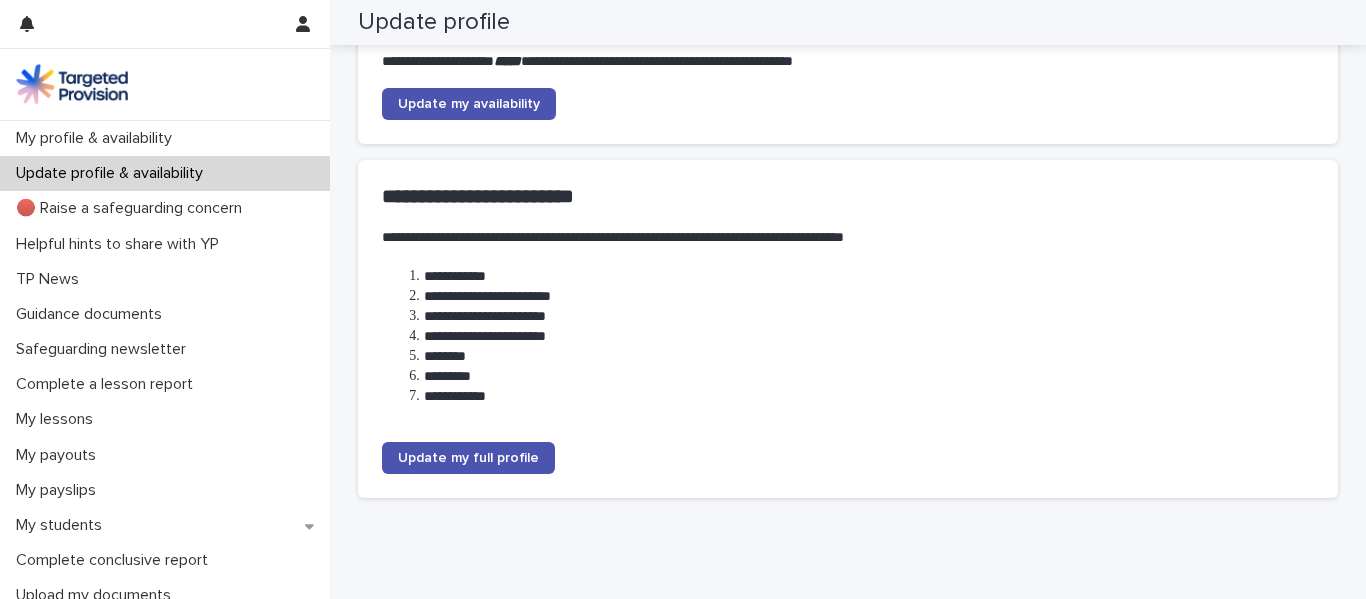 scroll, scrollTop: 350, scrollLeft: 0, axis: vertical 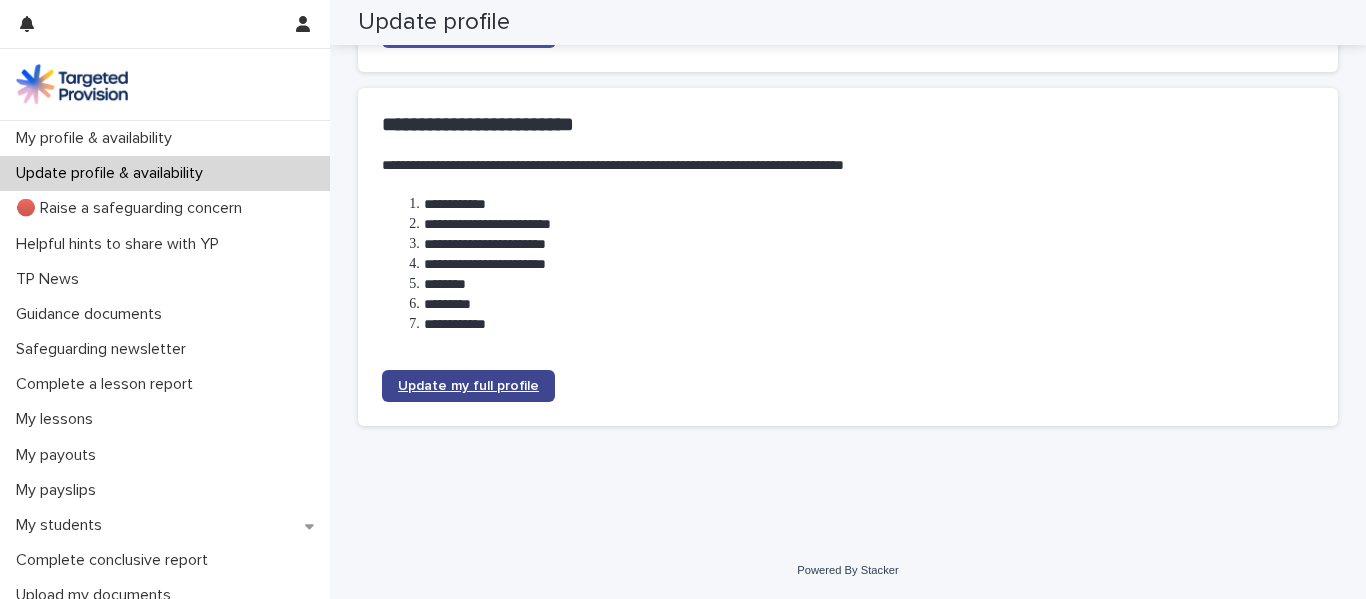 click on "Update my full profile" at bounding box center [468, 386] 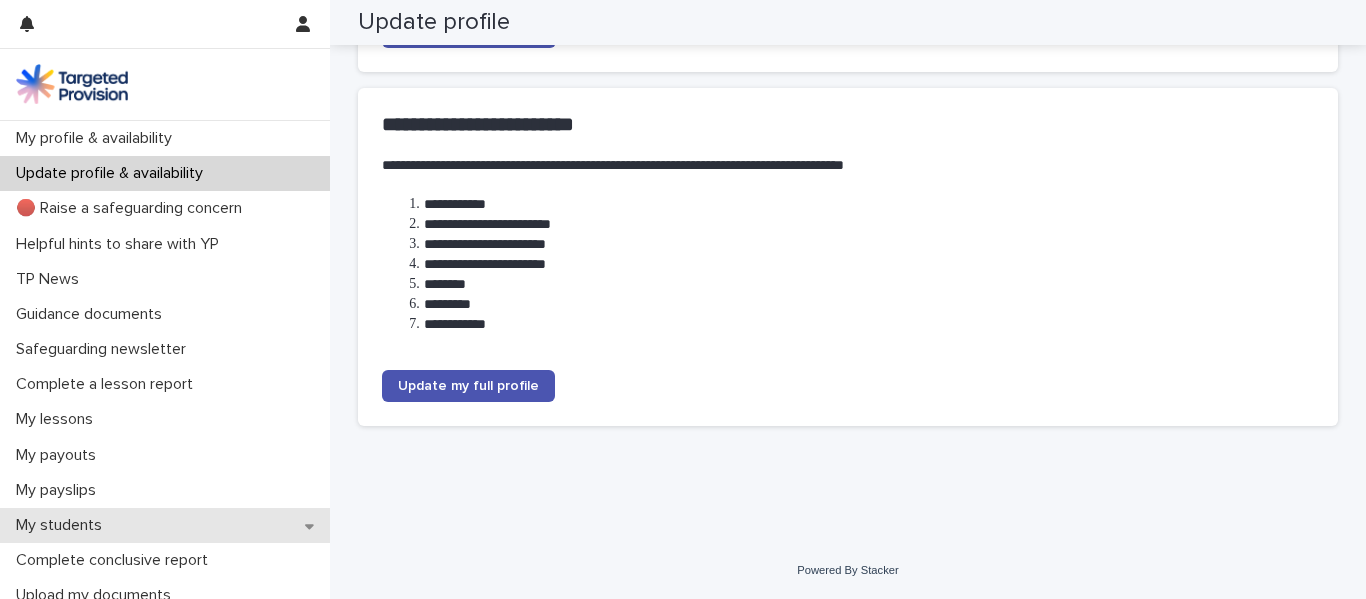 click on "My students" at bounding box center (63, 525) 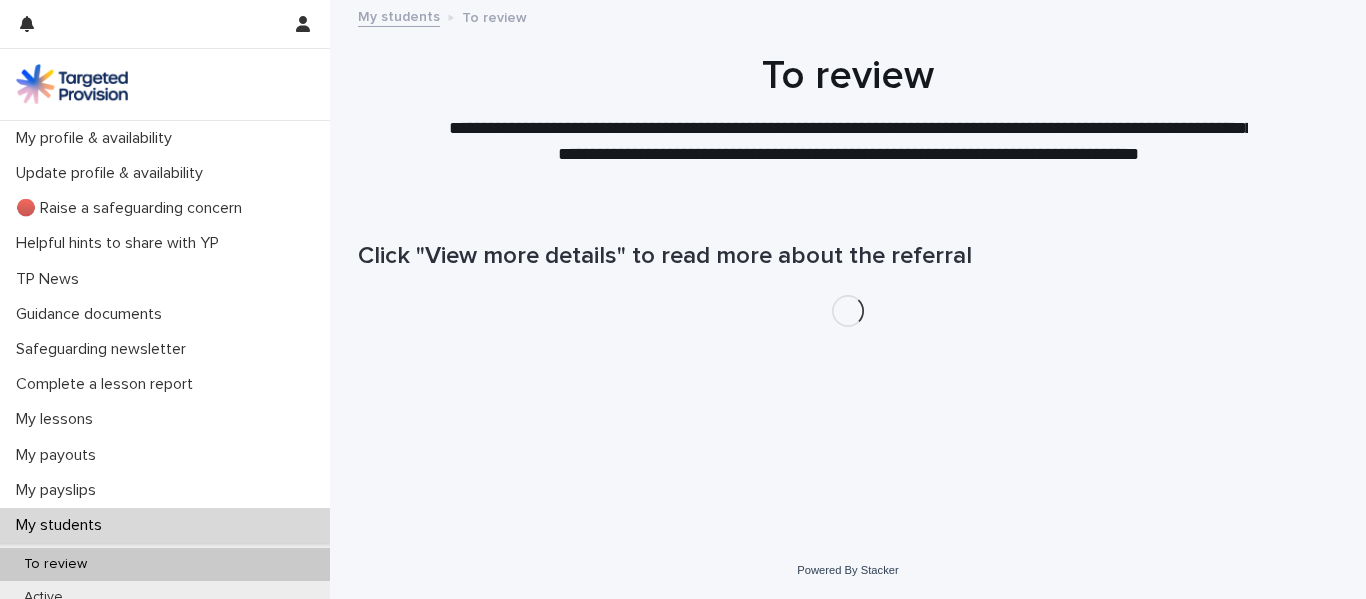 scroll, scrollTop: 0, scrollLeft: 0, axis: both 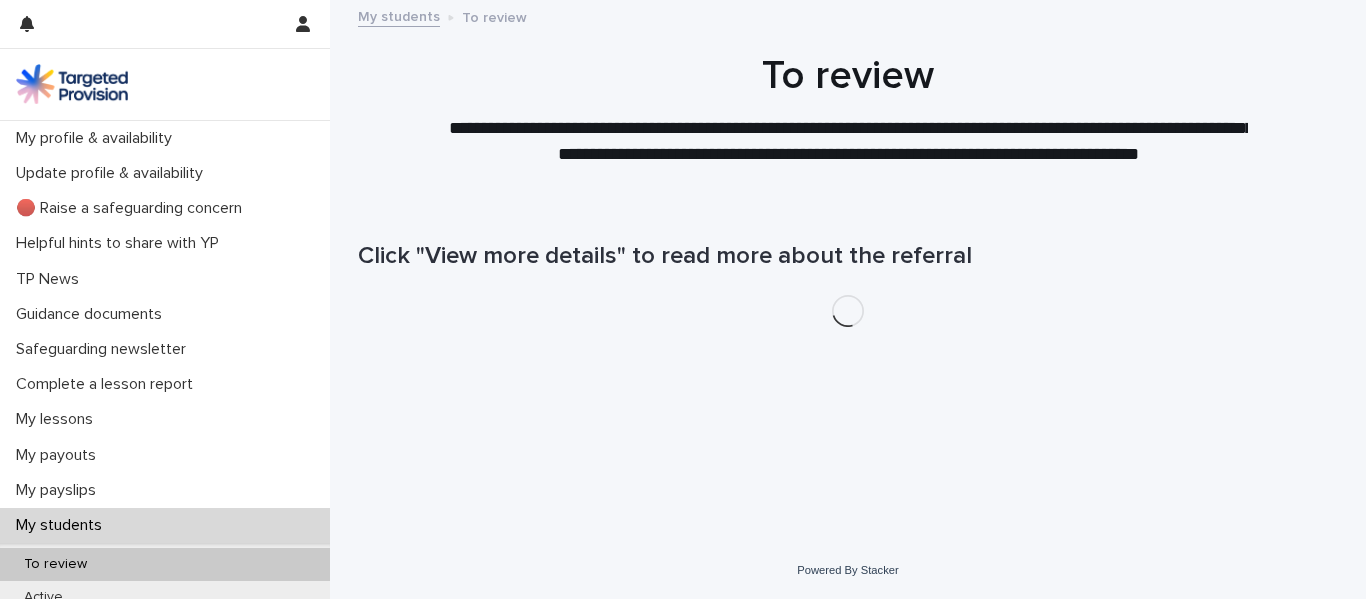 click on "To review" at bounding box center [55, 564] 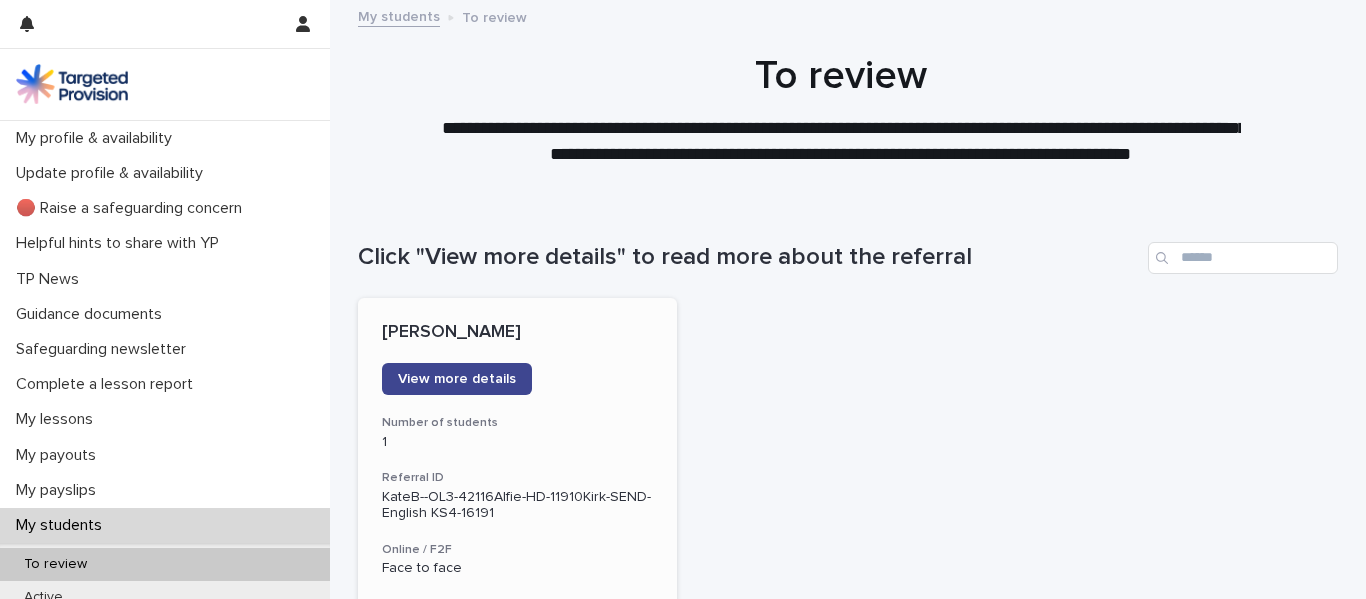 click on "View more details" at bounding box center (457, 379) 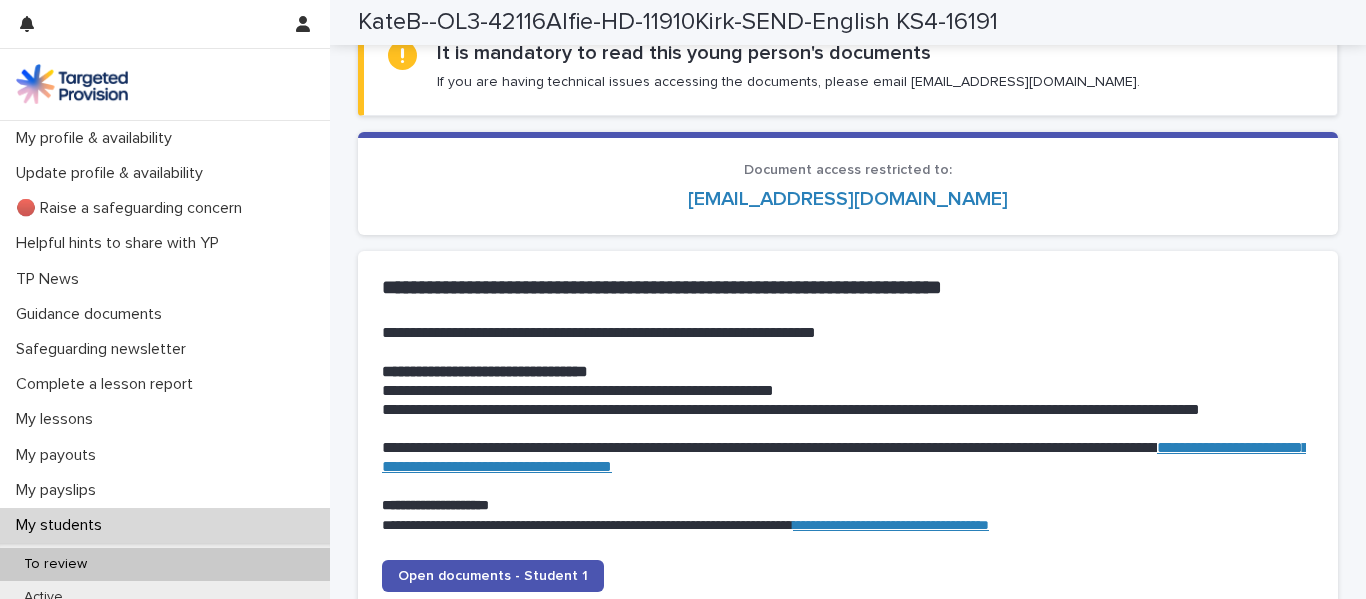scroll, scrollTop: 2000, scrollLeft: 0, axis: vertical 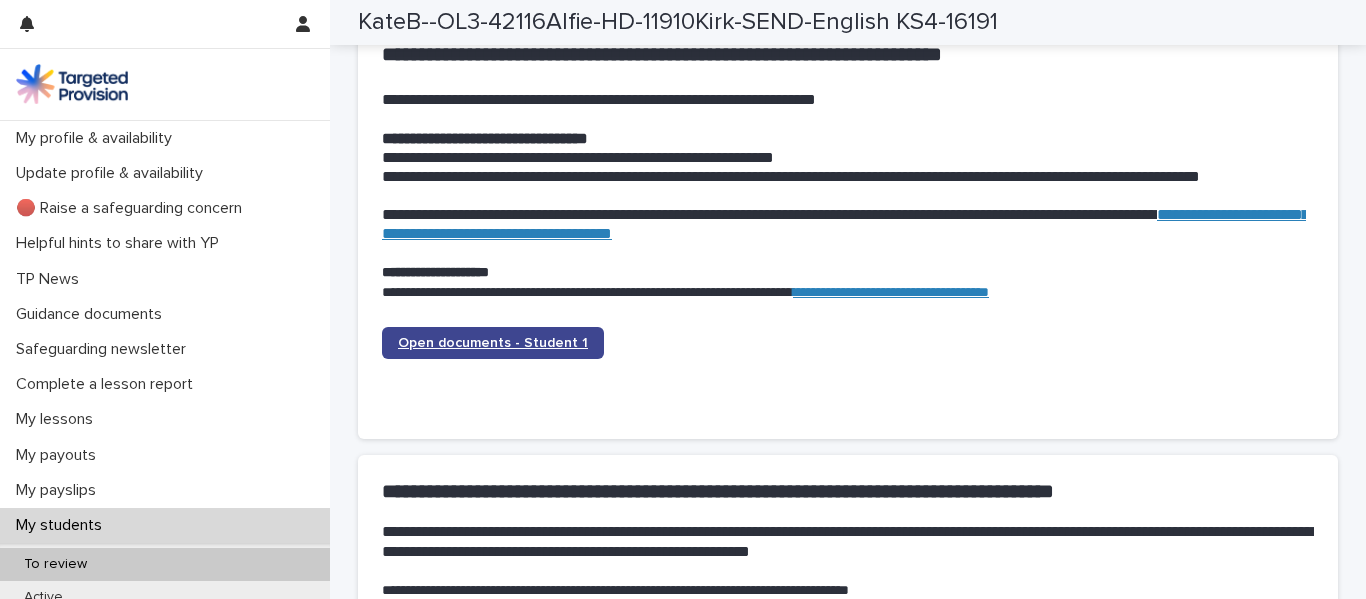 click on "Open documents - Student 1" at bounding box center (493, 343) 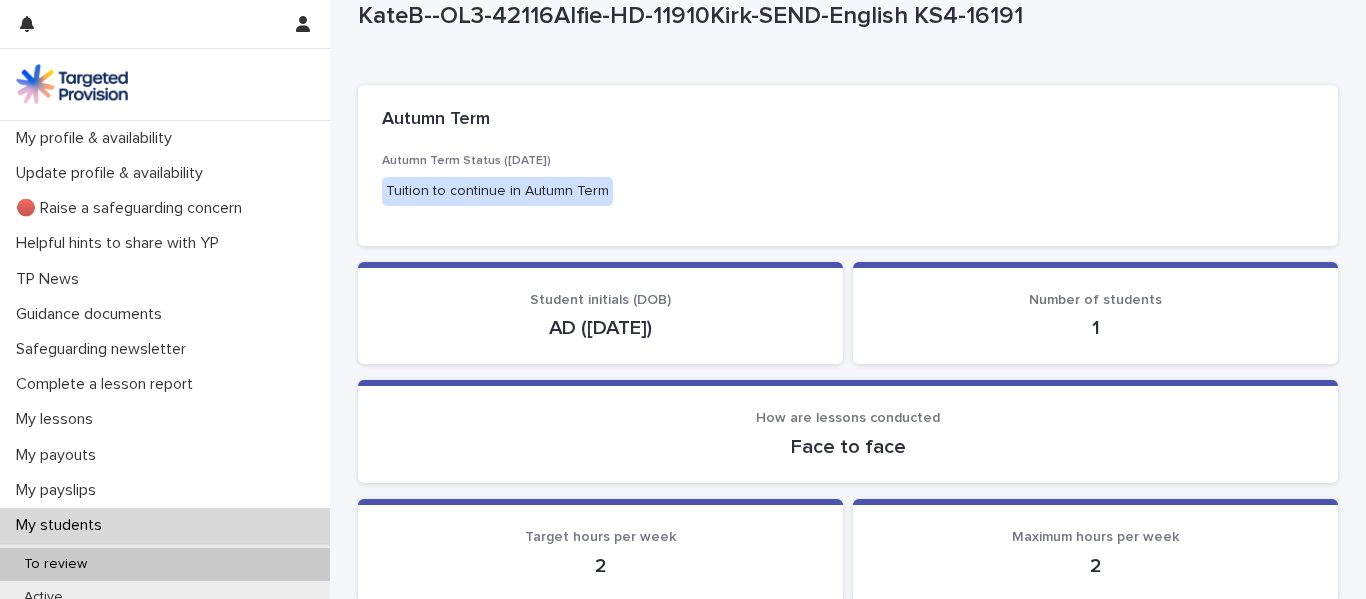 scroll, scrollTop: 0, scrollLeft: 0, axis: both 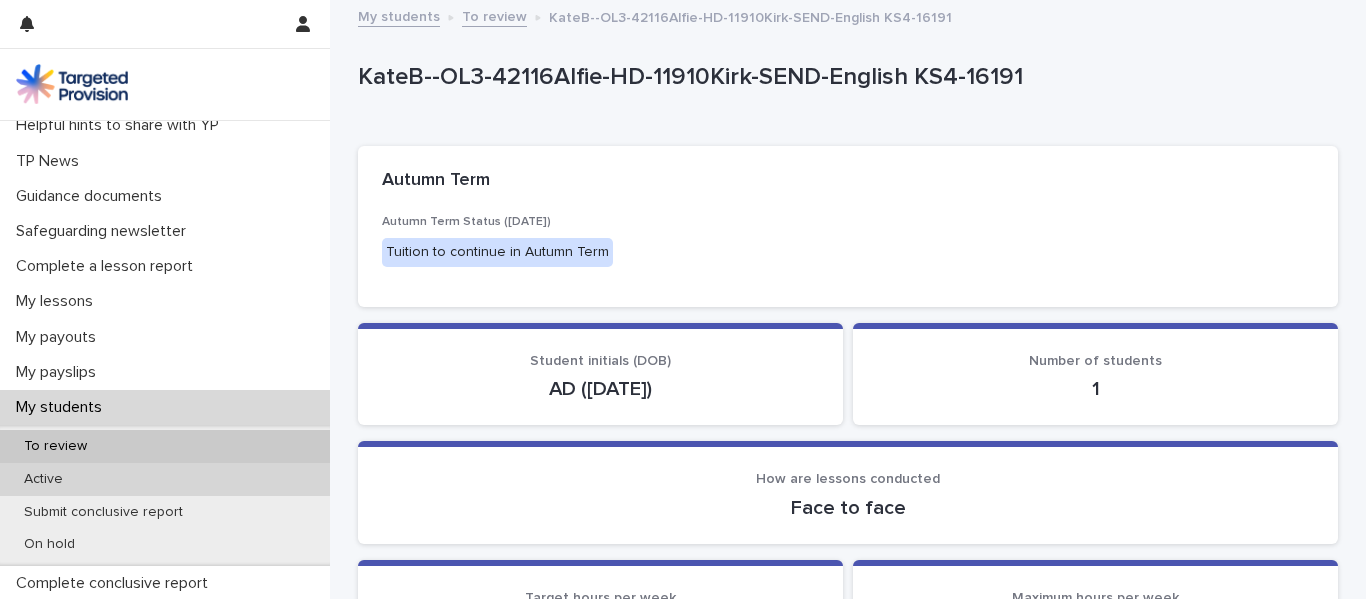 click on "Active" at bounding box center [165, 479] 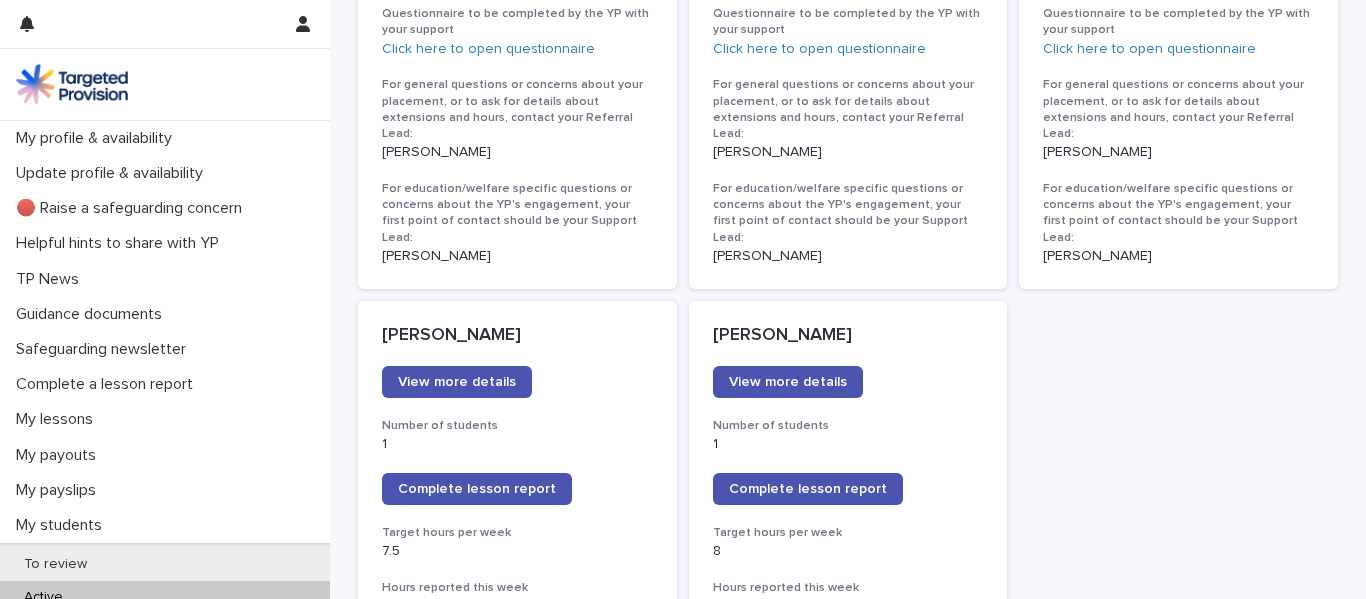 scroll, scrollTop: 1398, scrollLeft: 0, axis: vertical 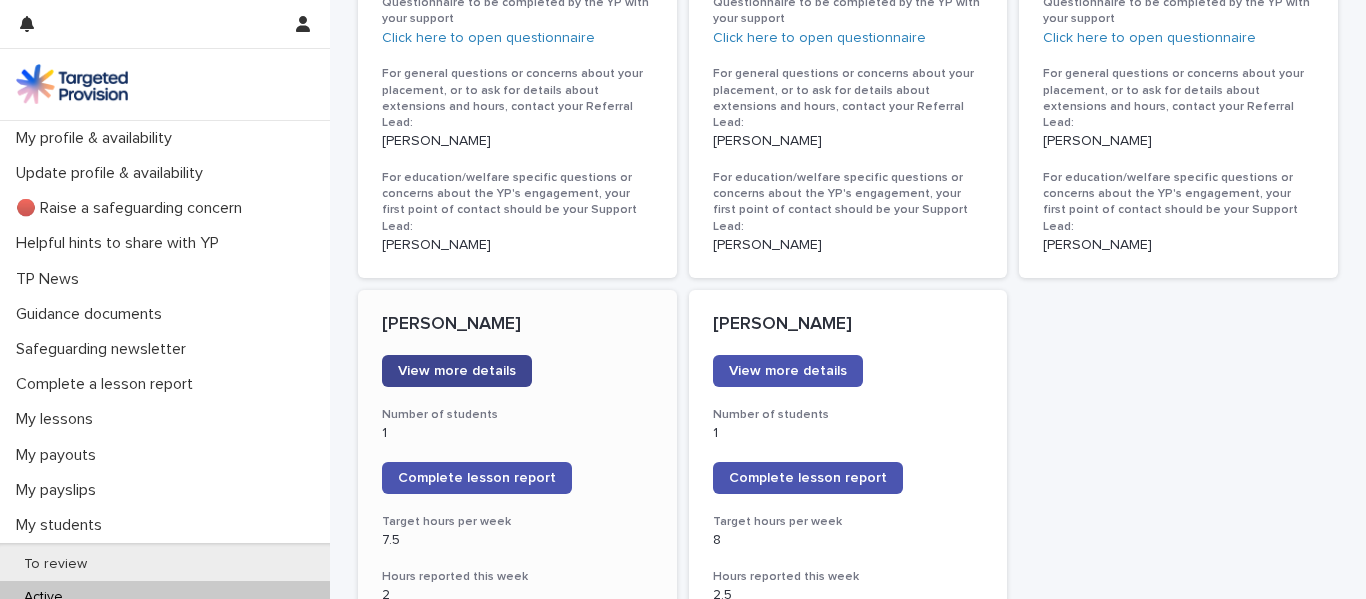 click on "View more details" at bounding box center (457, 371) 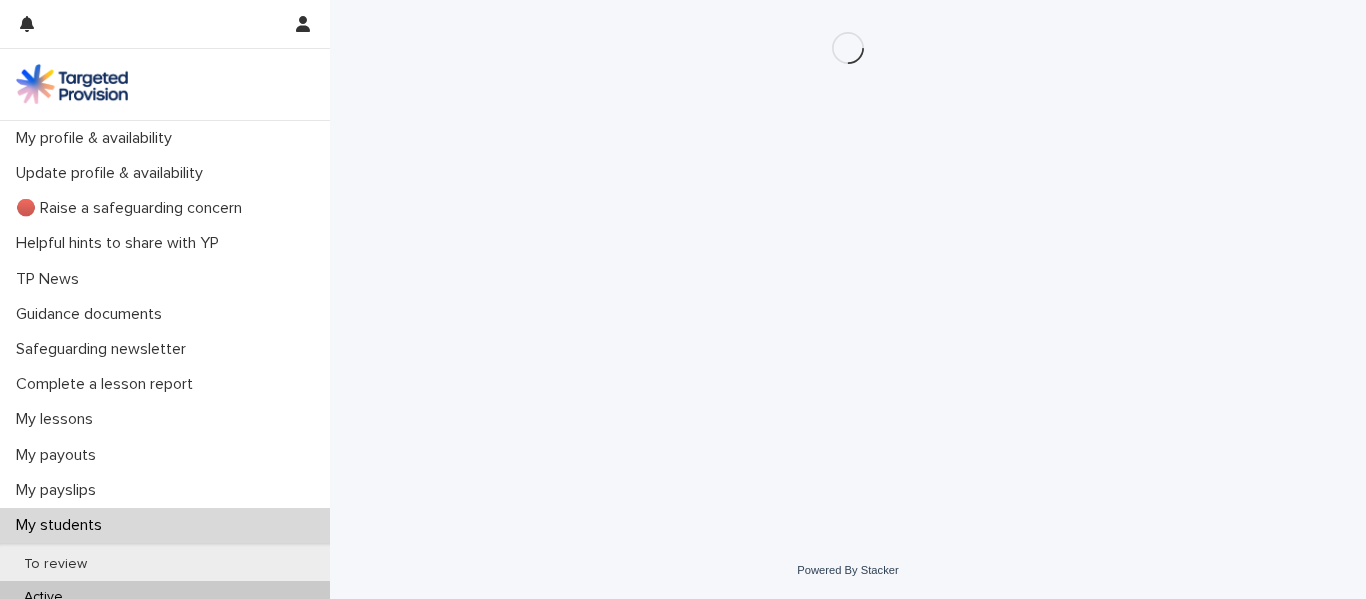 scroll, scrollTop: 0, scrollLeft: 0, axis: both 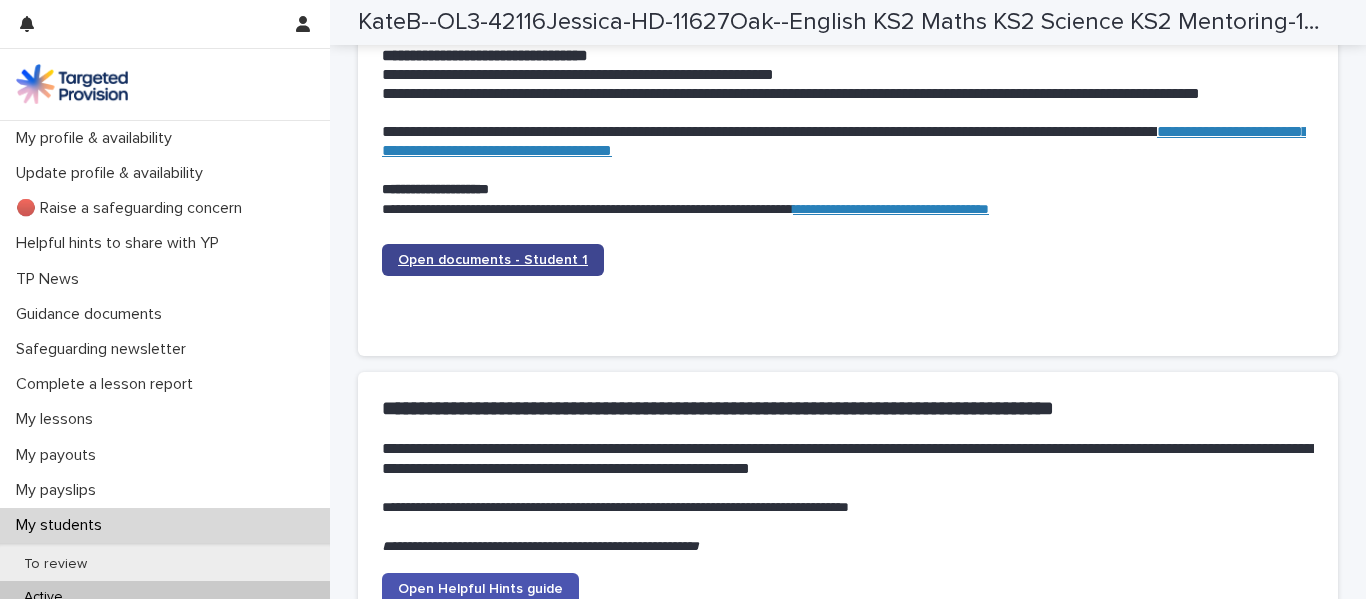 click on "Open documents - Student 1" at bounding box center (493, 260) 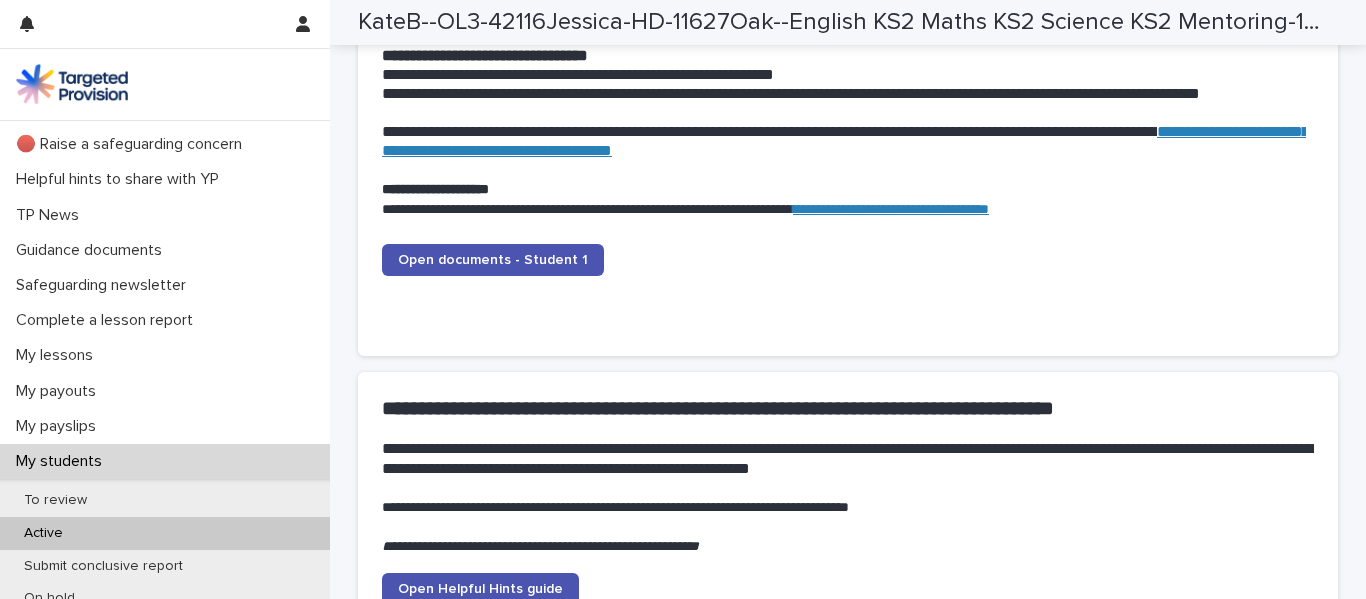 scroll, scrollTop: 148, scrollLeft: 0, axis: vertical 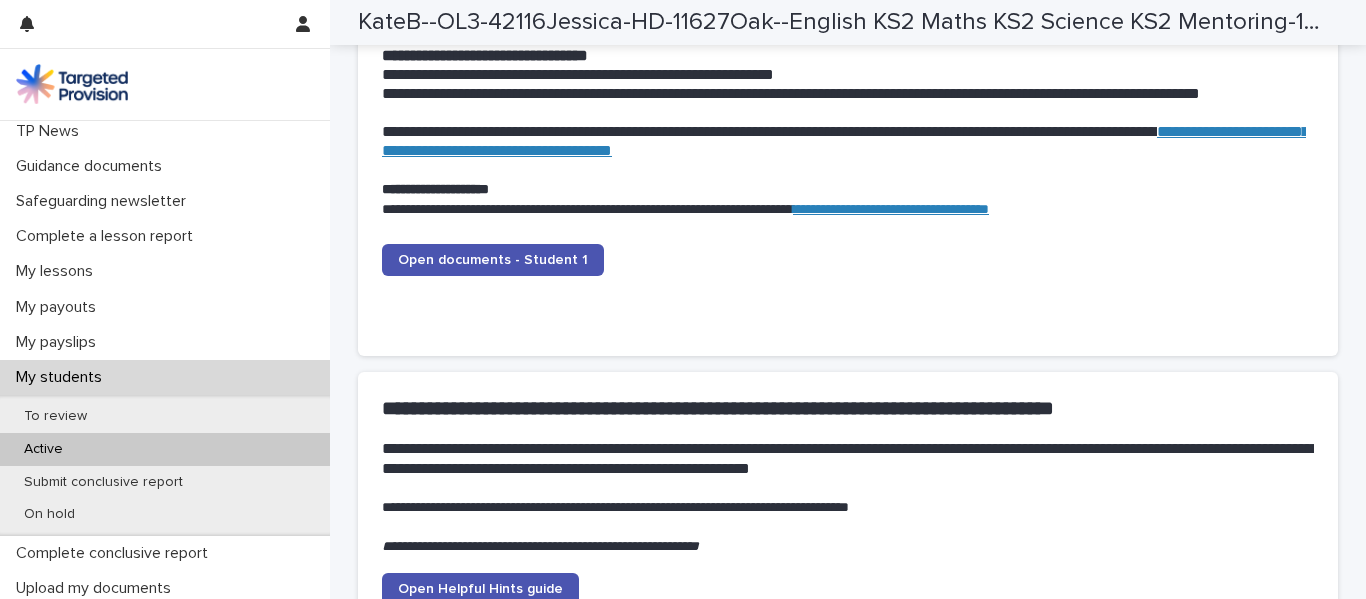click on "Active" at bounding box center (165, 449) 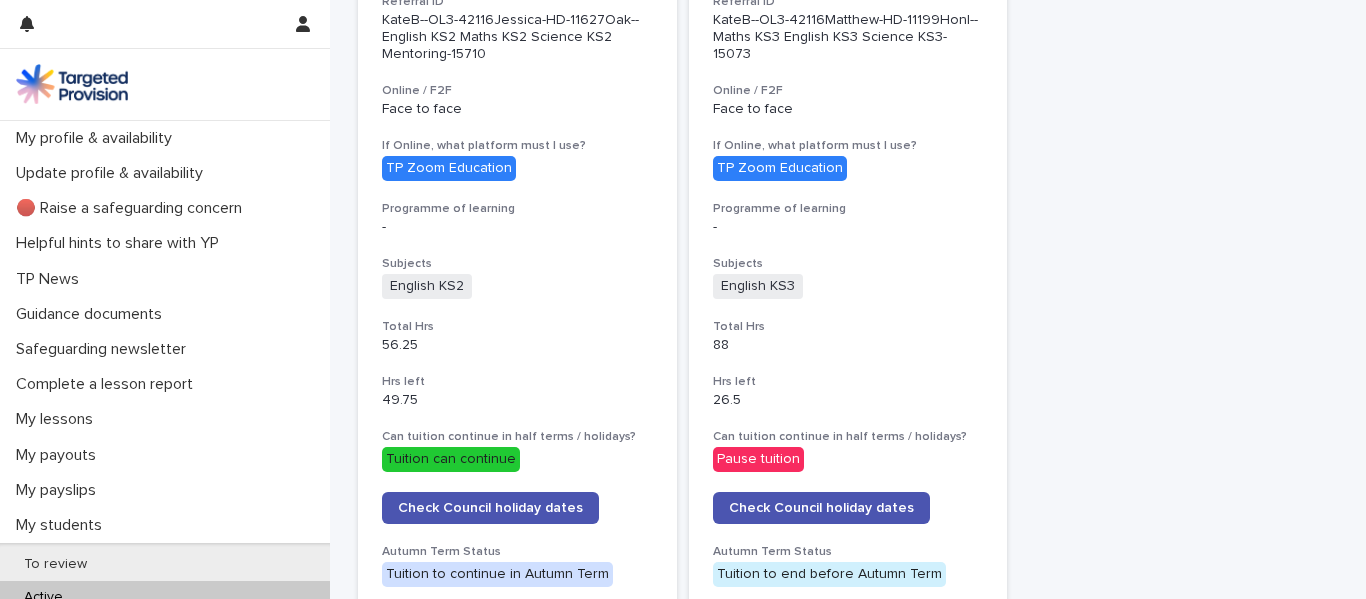 scroll, scrollTop: 0, scrollLeft: 0, axis: both 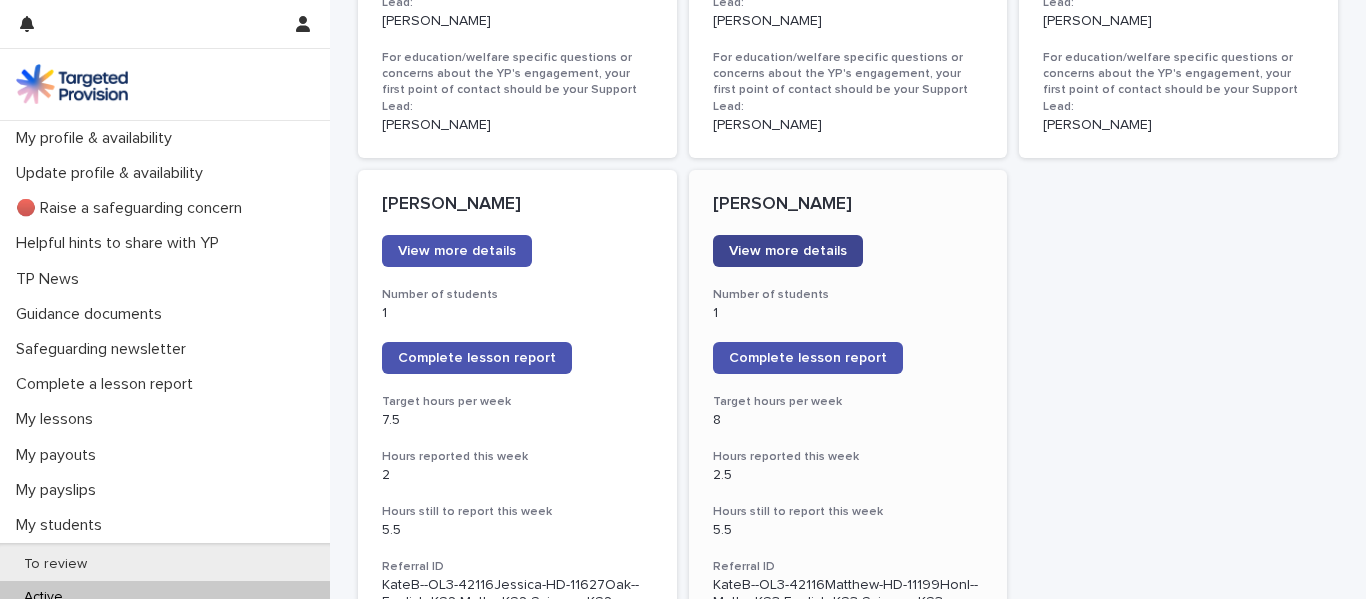 click on "View more details" at bounding box center [788, 251] 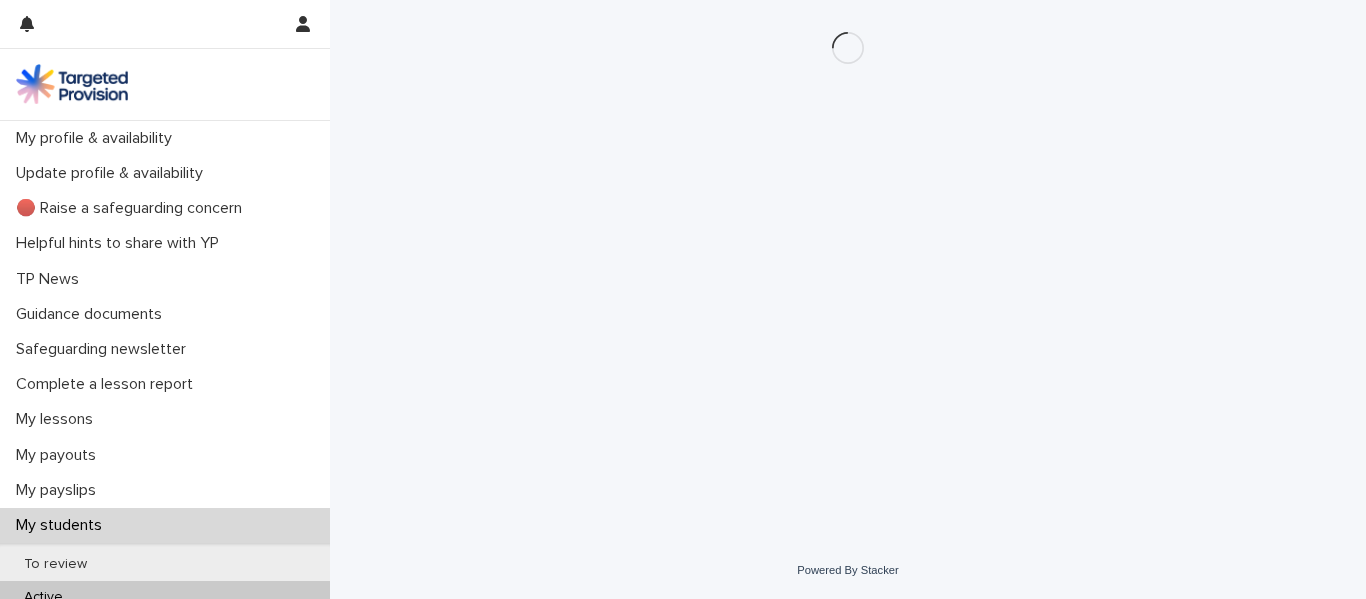 scroll, scrollTop: 0, scrollLeft: 0, axis: both 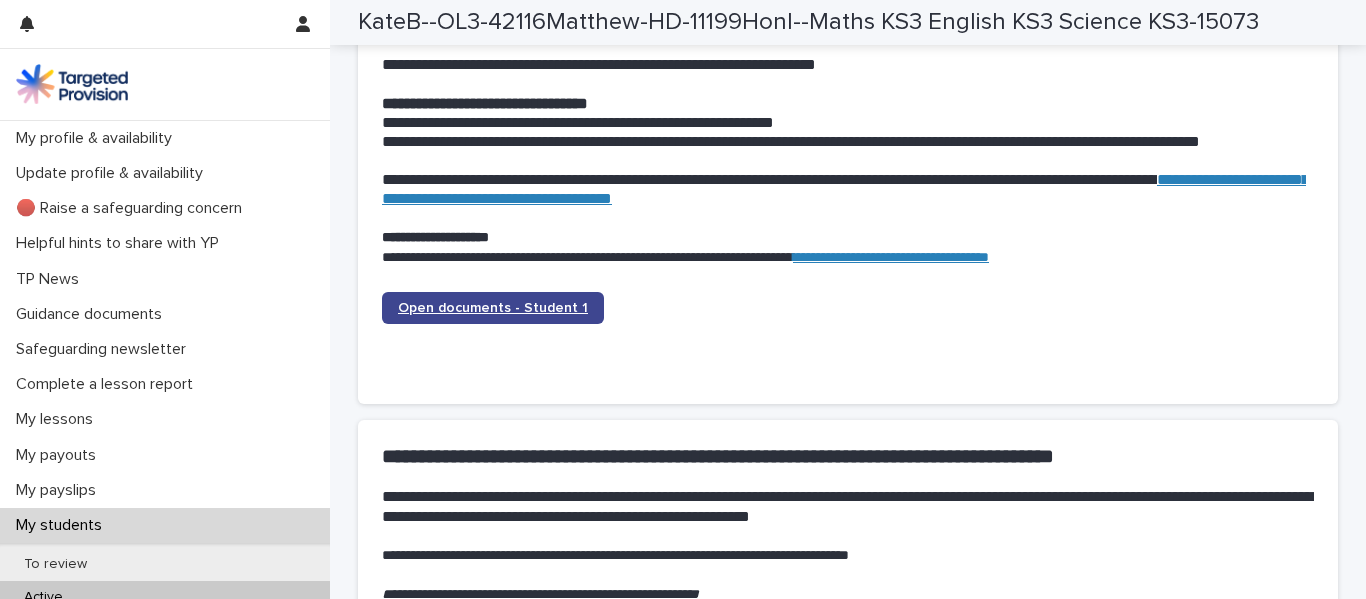 click on "Open documents - Student 1" at bounding box center [493, 308] 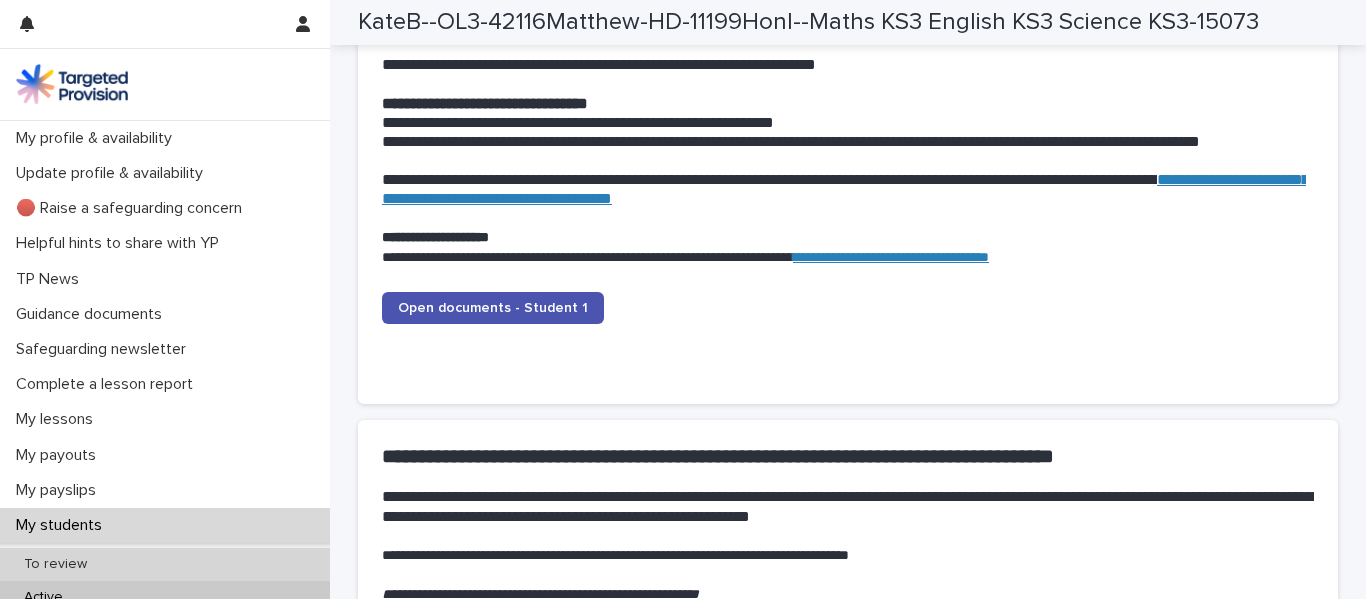 click on "To review" at bounding box center (55, 564) 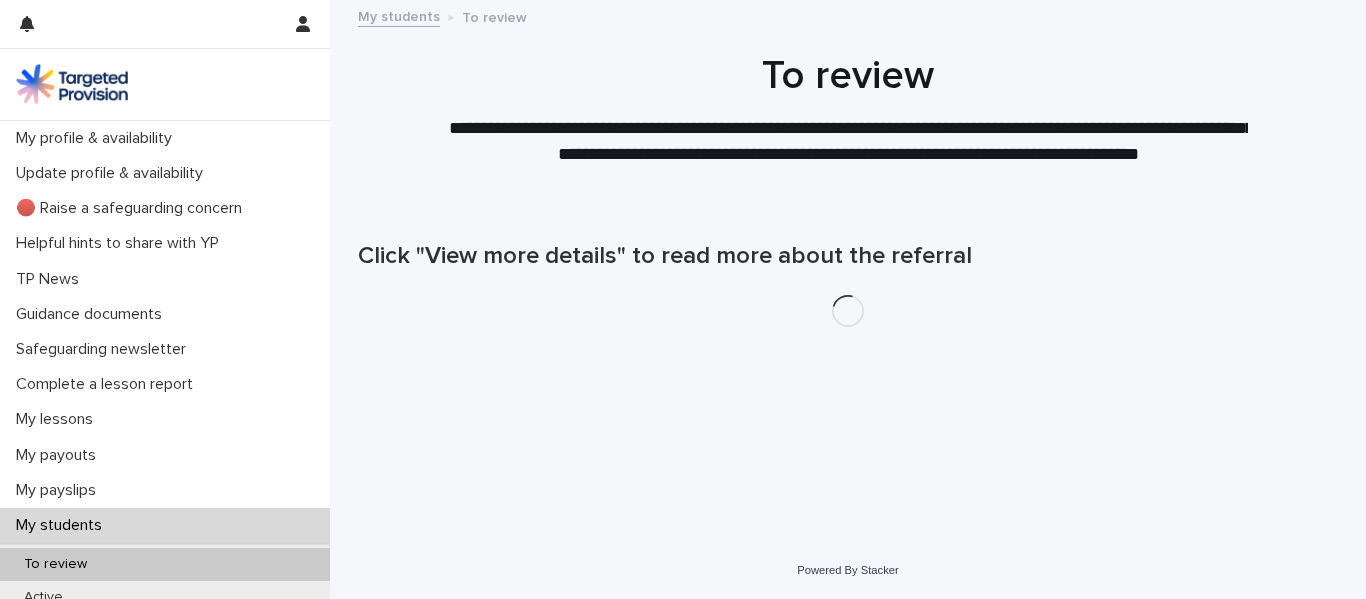 scroll, scrollTop: 0, scrollLeft: 0, axis: both 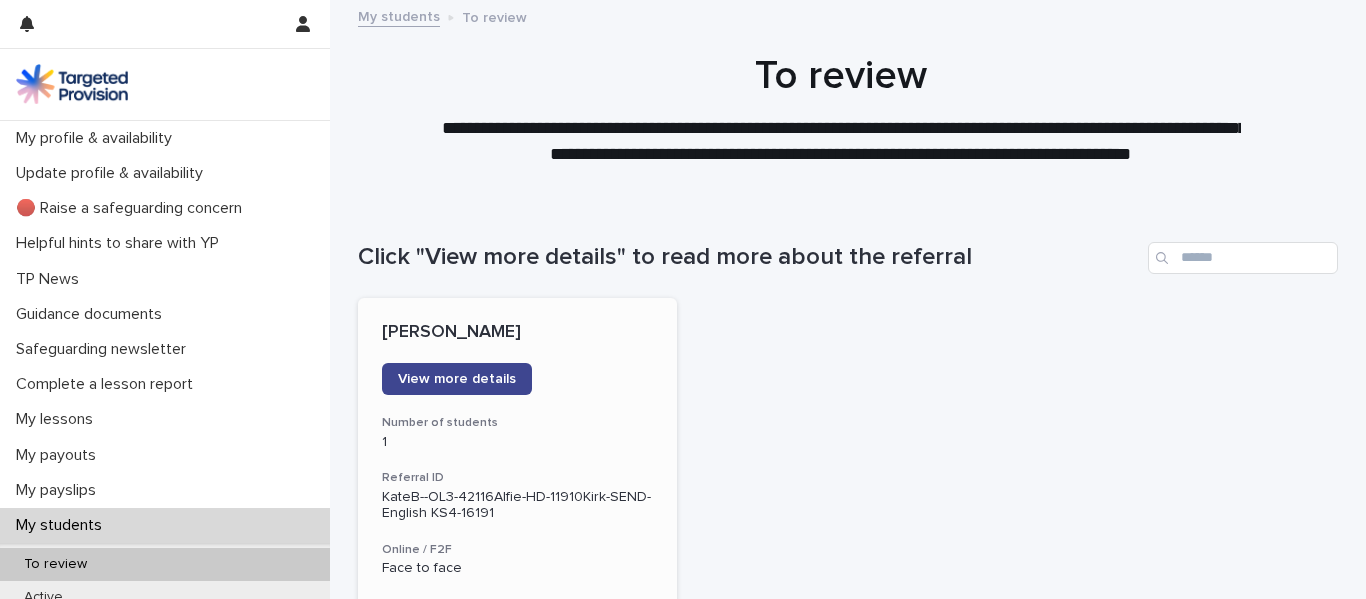 click on "View more details" at bounding box center (457, 379) 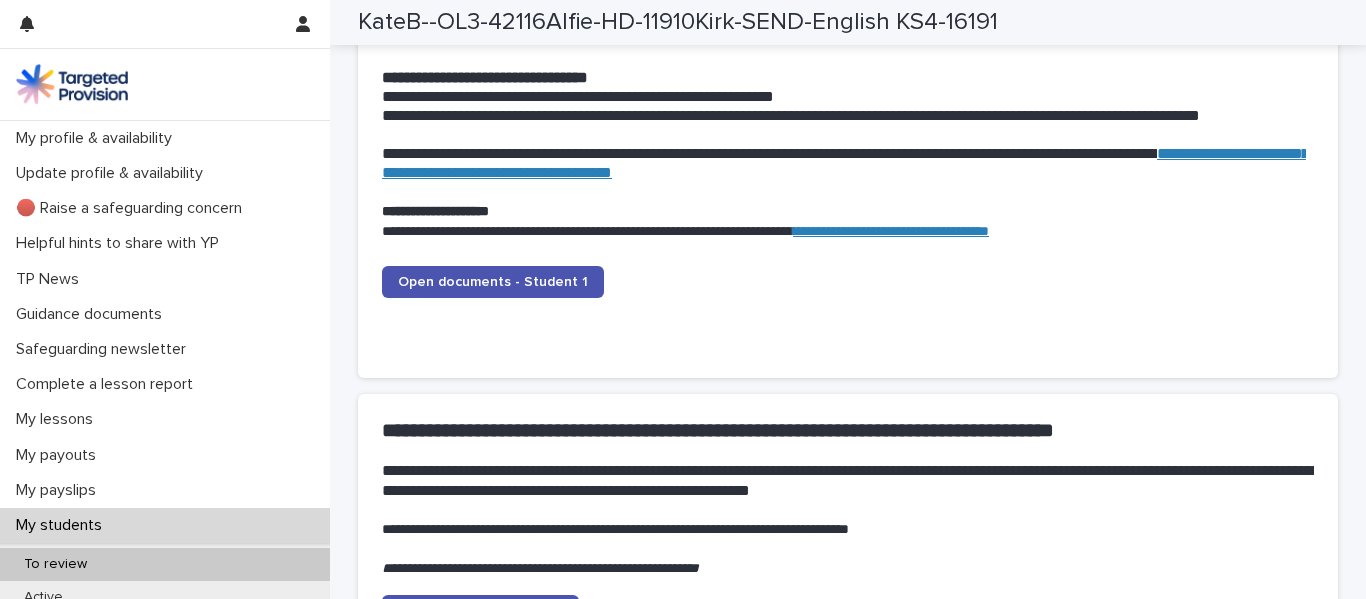 scroll, scrollTop: 2081, scrollLeft: 0, axis: vertical 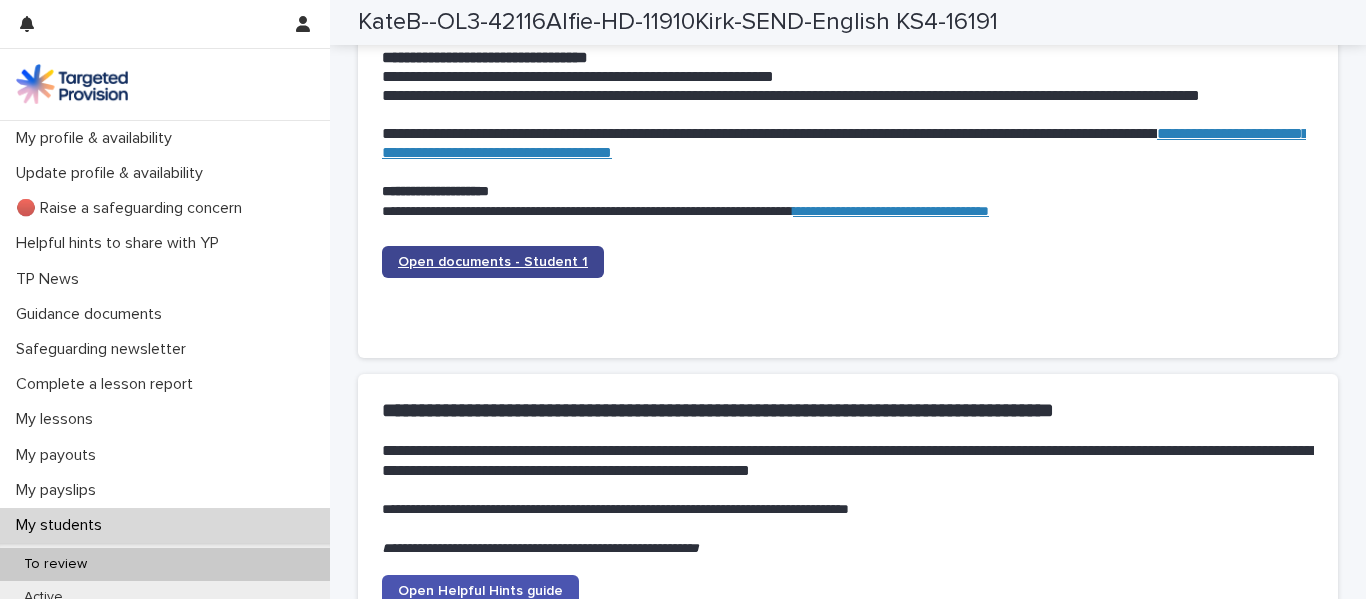 click on "Open documents - Student 1" at bounding box center [493, 262] 